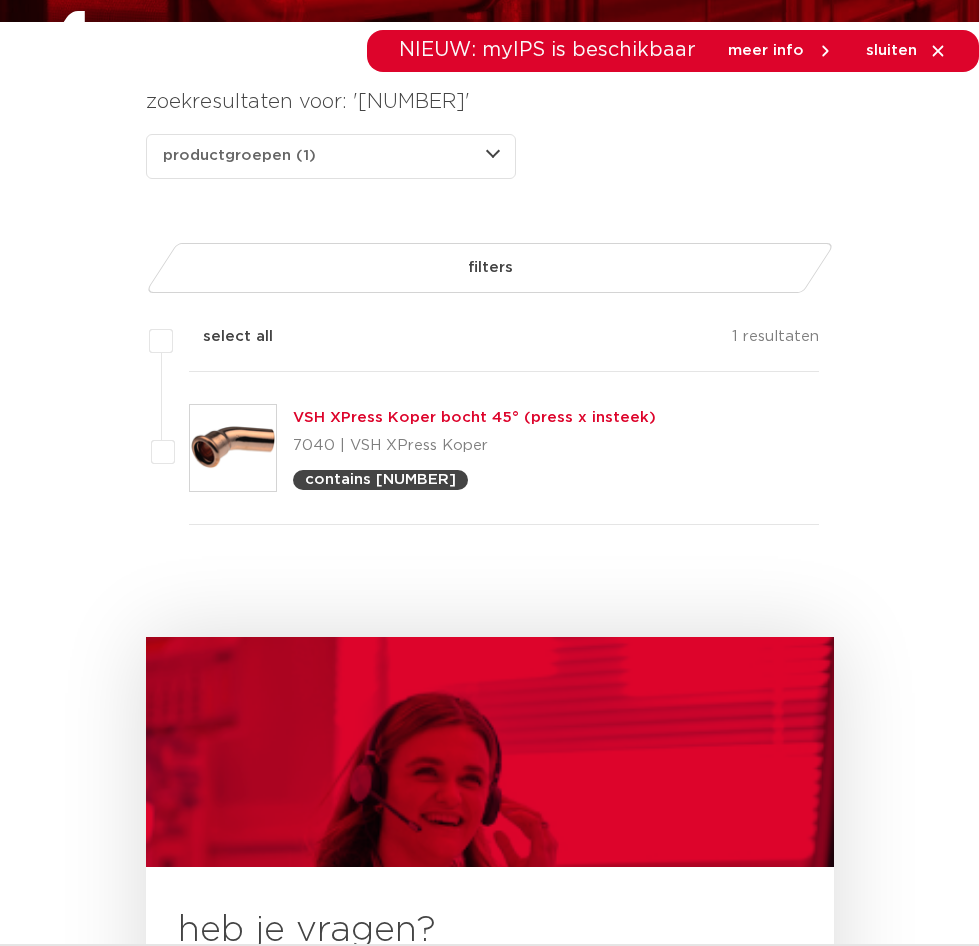 scroll, scrollTop: 0, scrollLeft: 0, axis: both 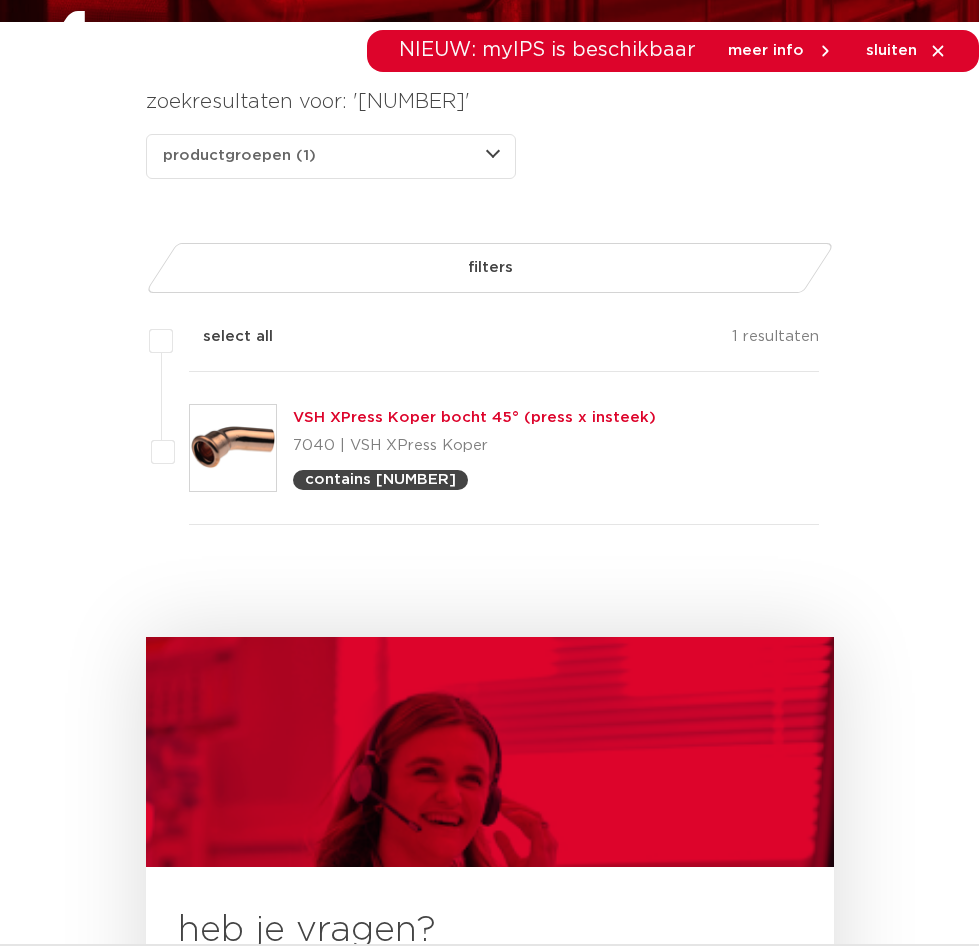 click on "4800752" at bounding box center [0, 0] 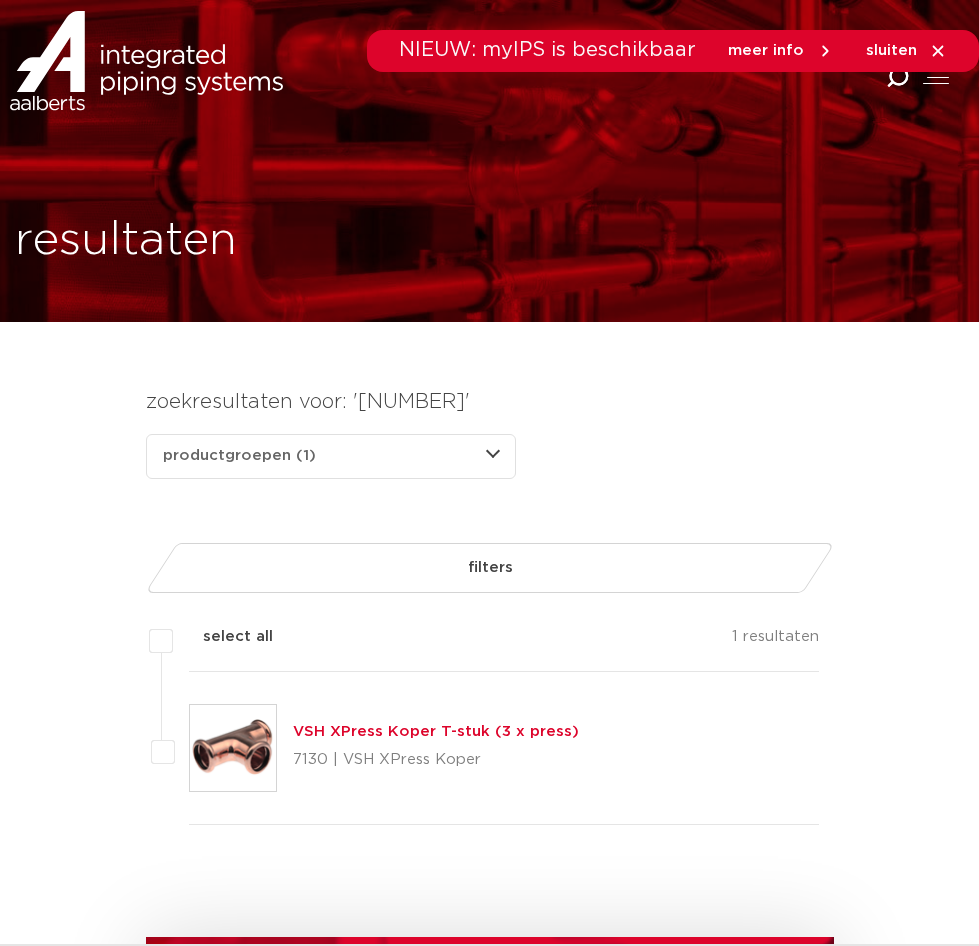scroll, scrollTop: 300, scrollLeft: 0, axis: vertical 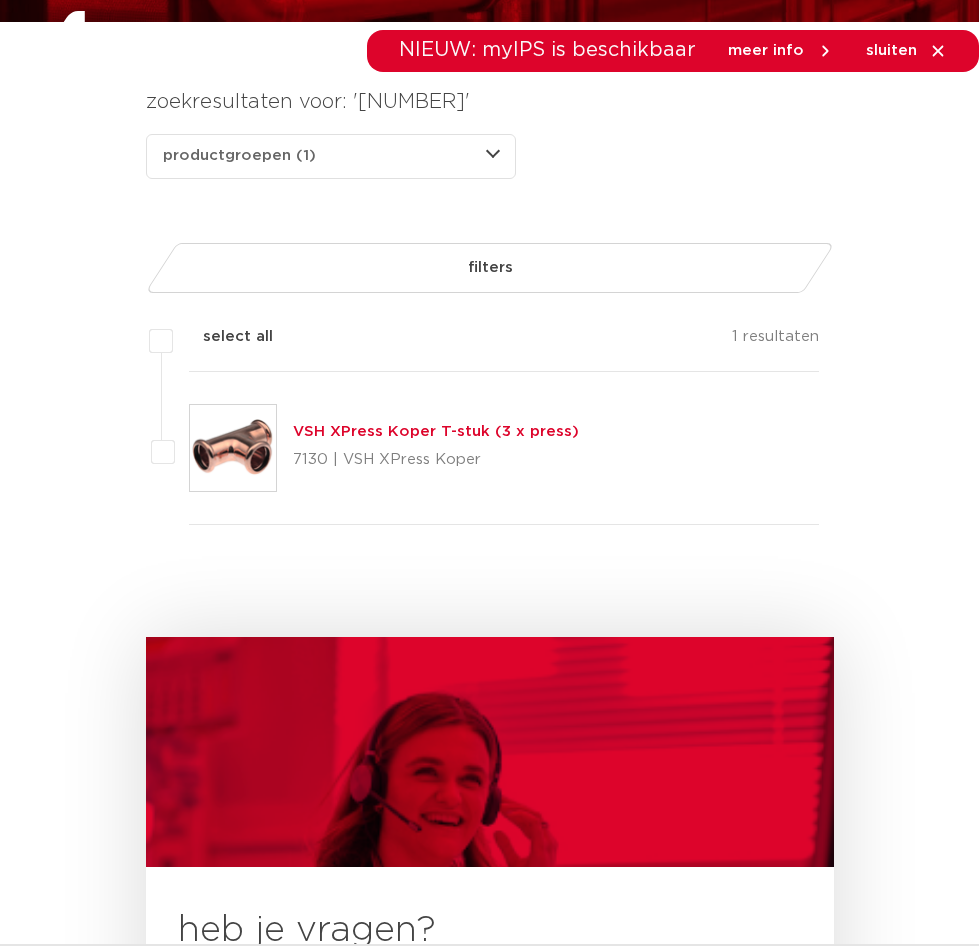click on "480159" at bounding box center [0, 0] 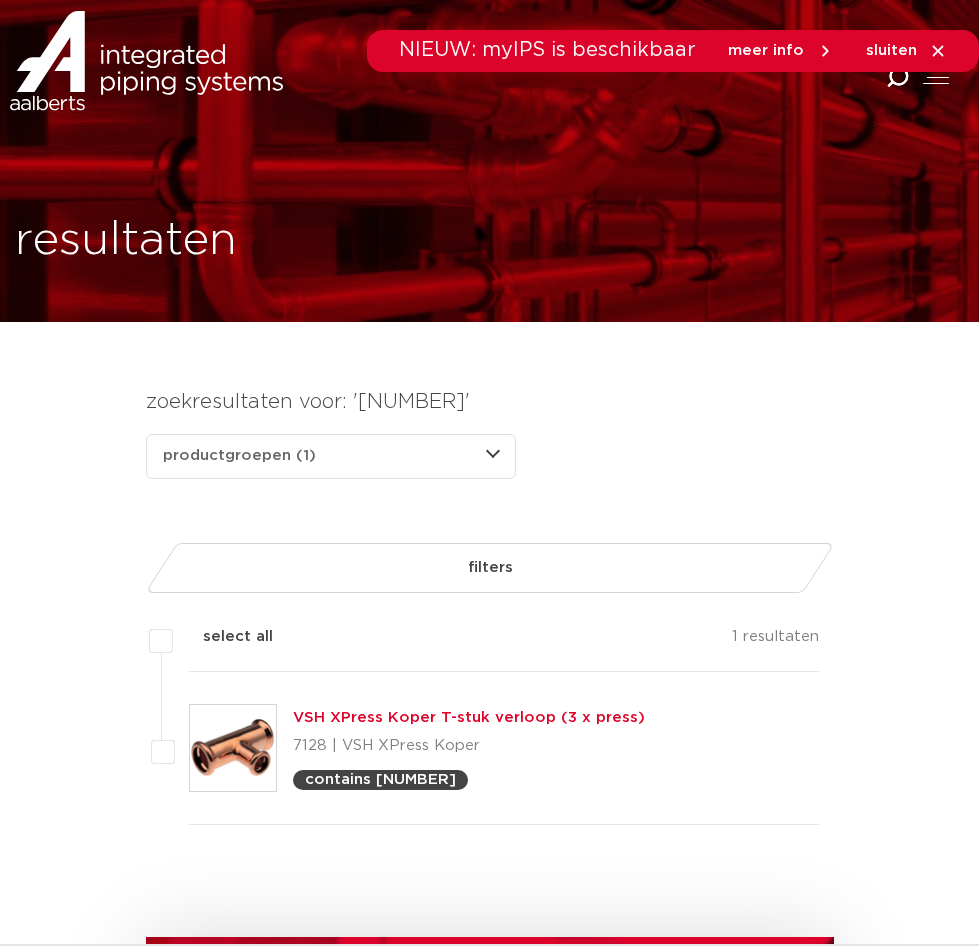 scroll, scrollTop: 300, scrollLeft: 0, axis: vertical 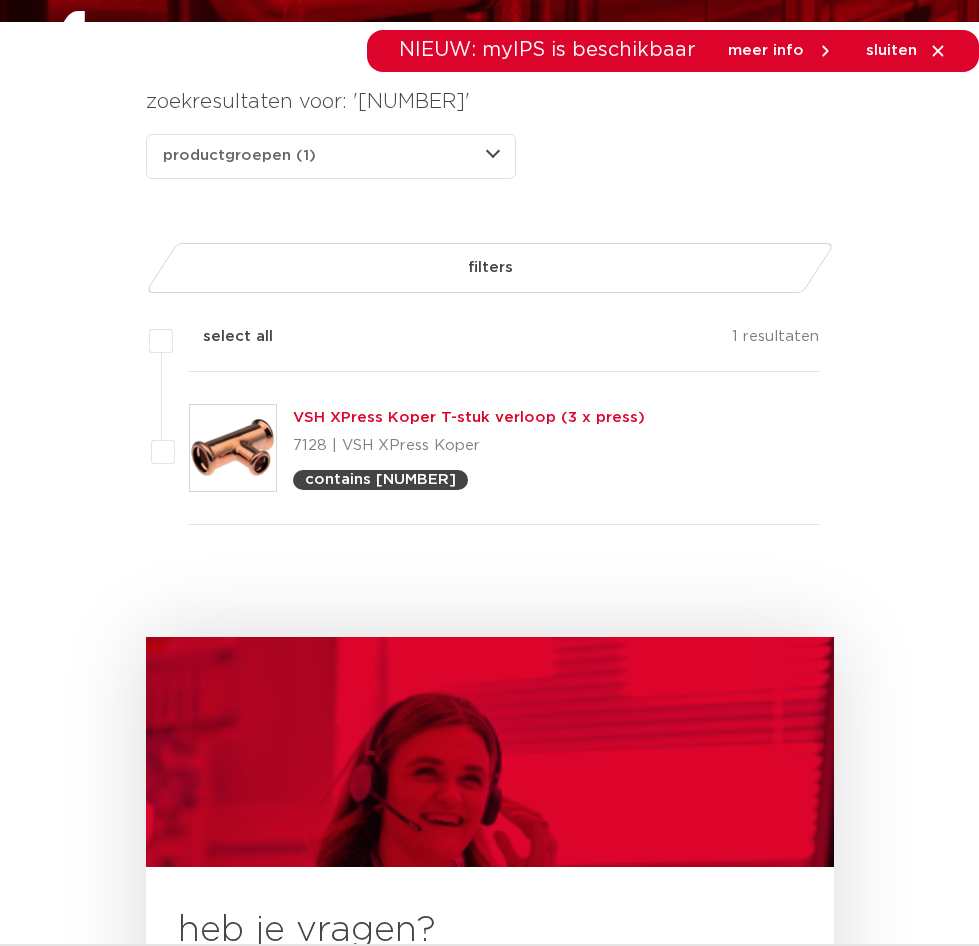 click on "[NUMBER]" at bounding box center (0, 0) 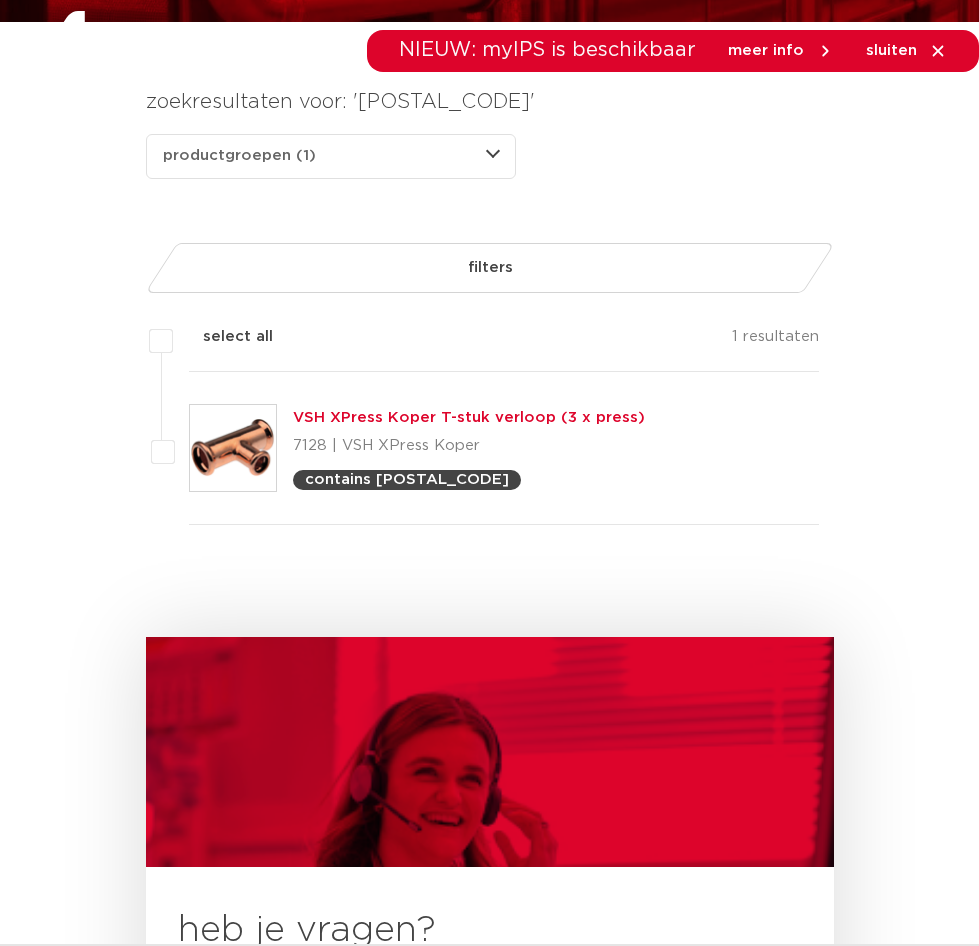 scroll, scrollTop: 0, scrollLeft: 0, axis: both 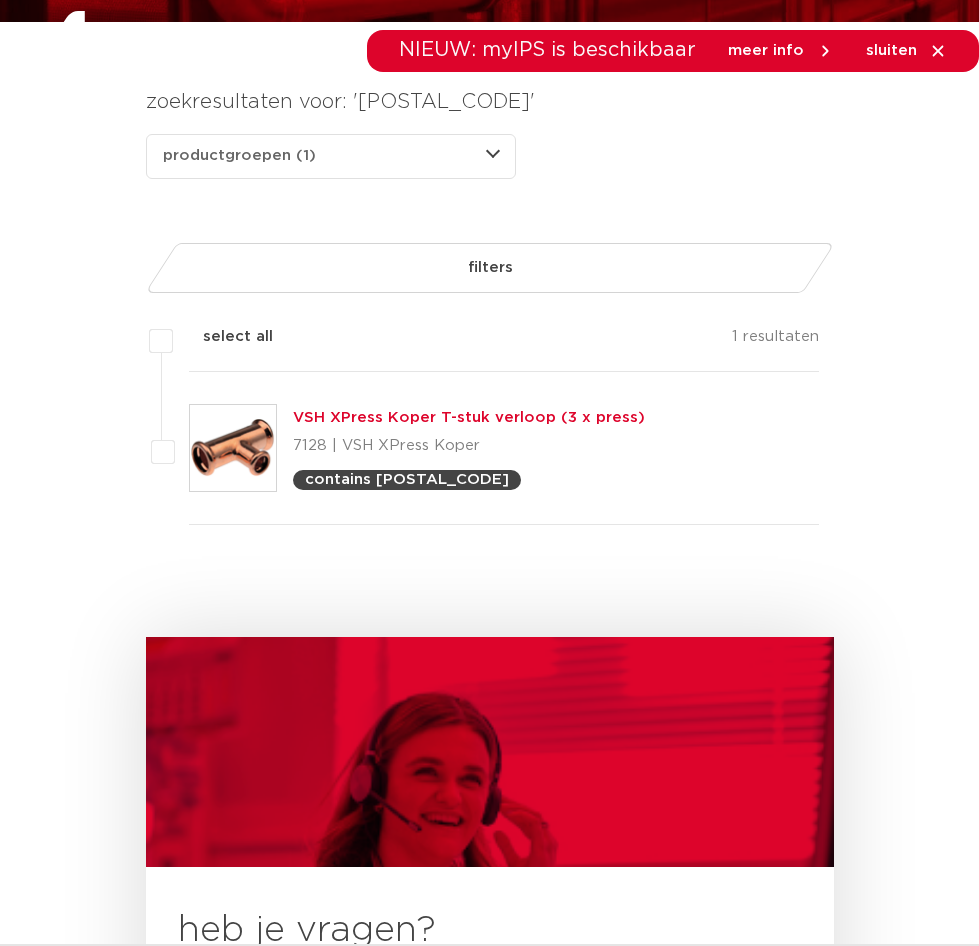 click on "4801753" at bounding box center (0, 0) 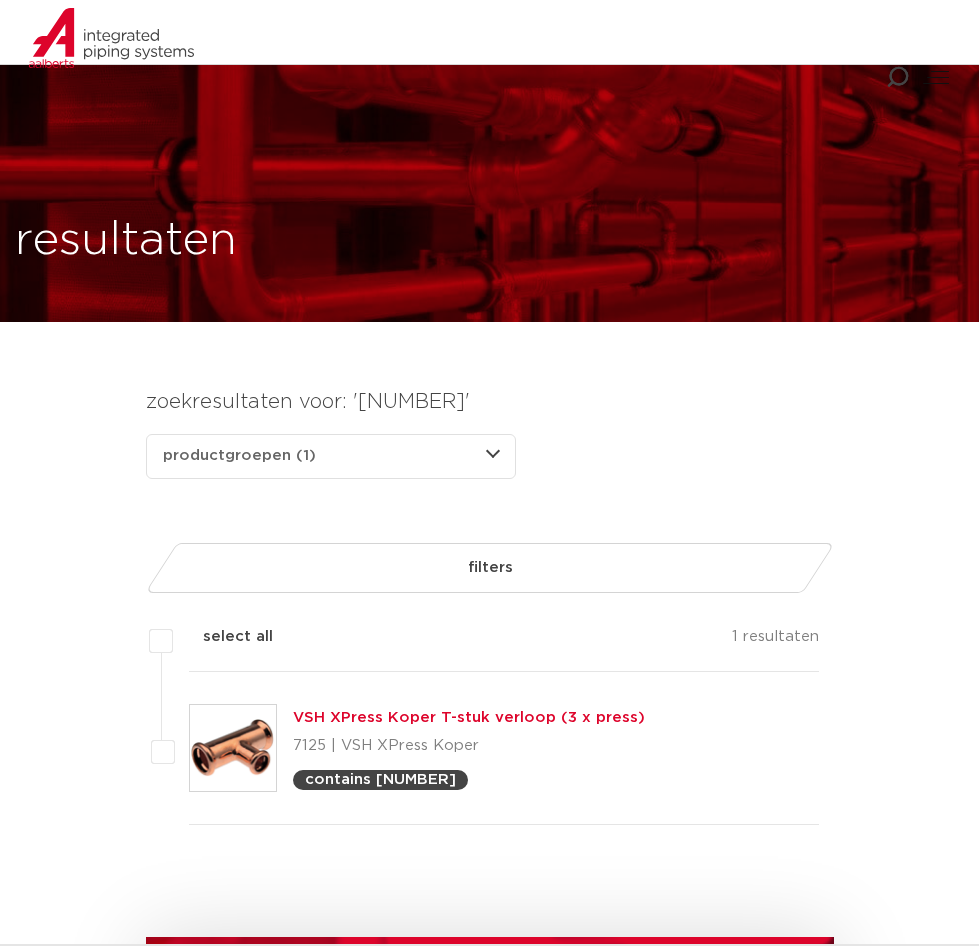 scroll, scrollTop: 300, scrollLeft: 0, axis: vertical 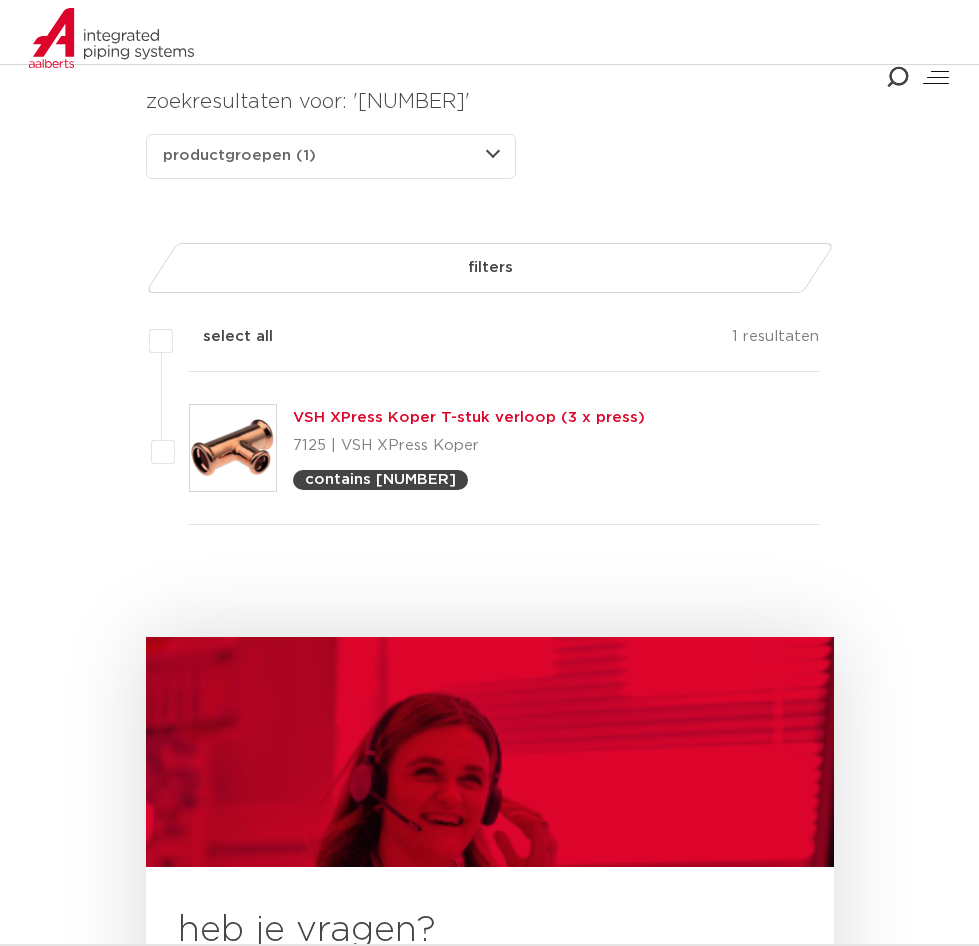 click on "4801885" at bounding box center [0, 0] 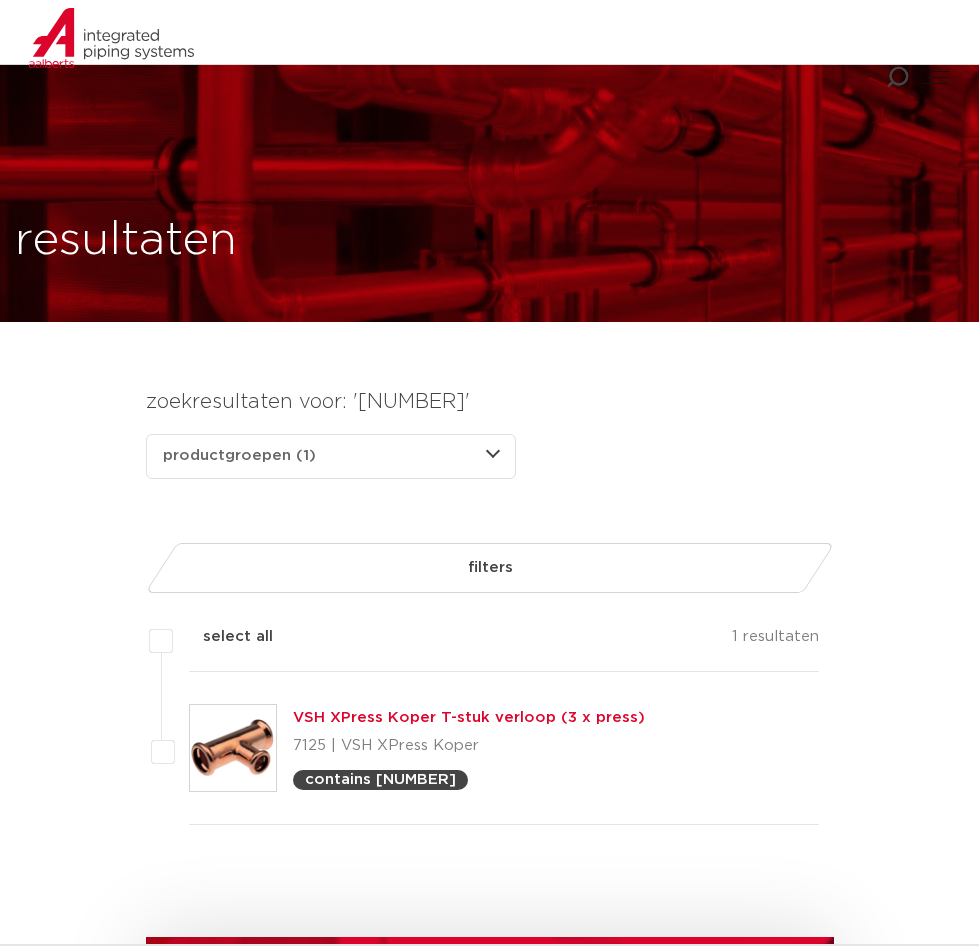 scroll, scrollTop: 300, scrollLeft: 0, axis: vertical 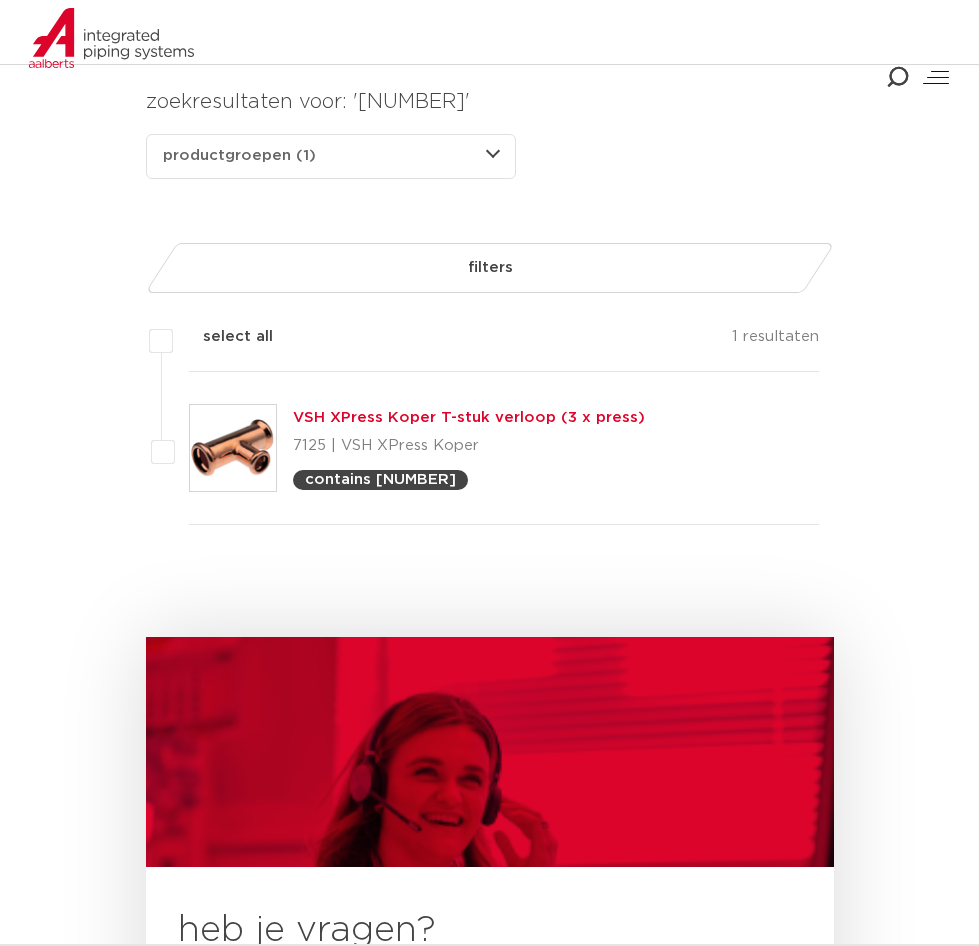 click on "4801929" at bounding box center (0, 0) 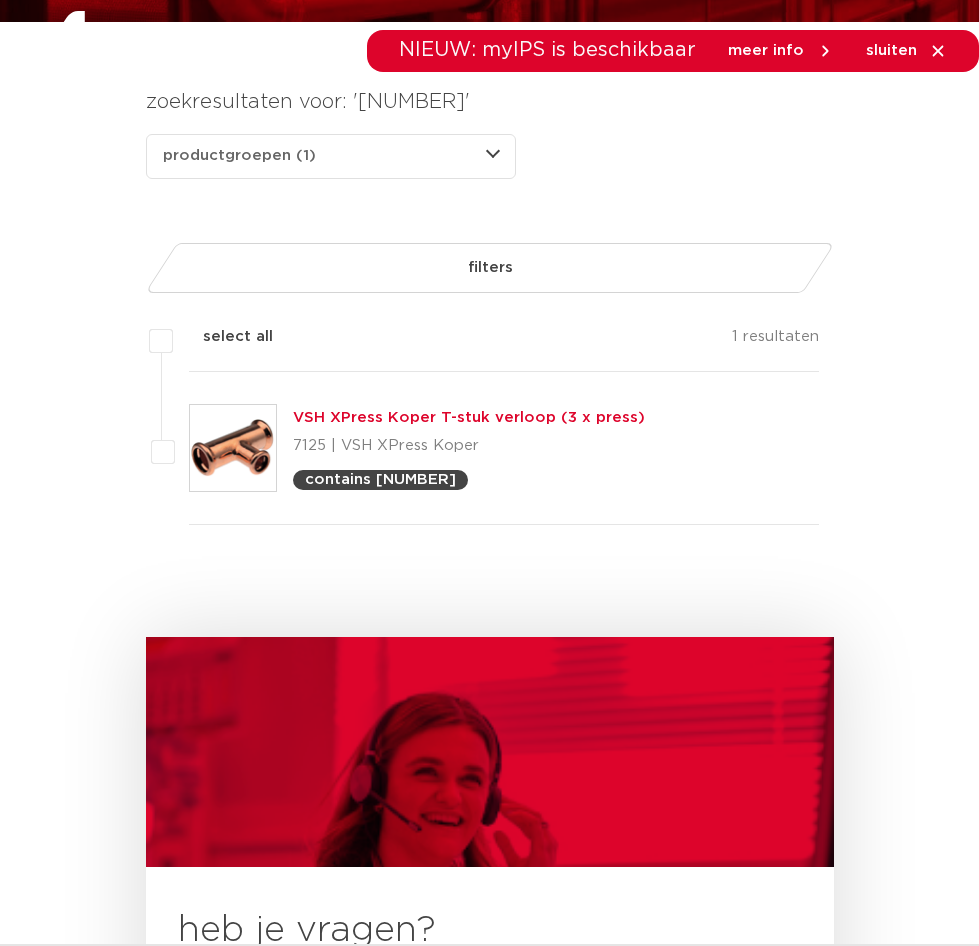 scroll, scrollTop: 300, scrollLeft: 0, axis: vertical 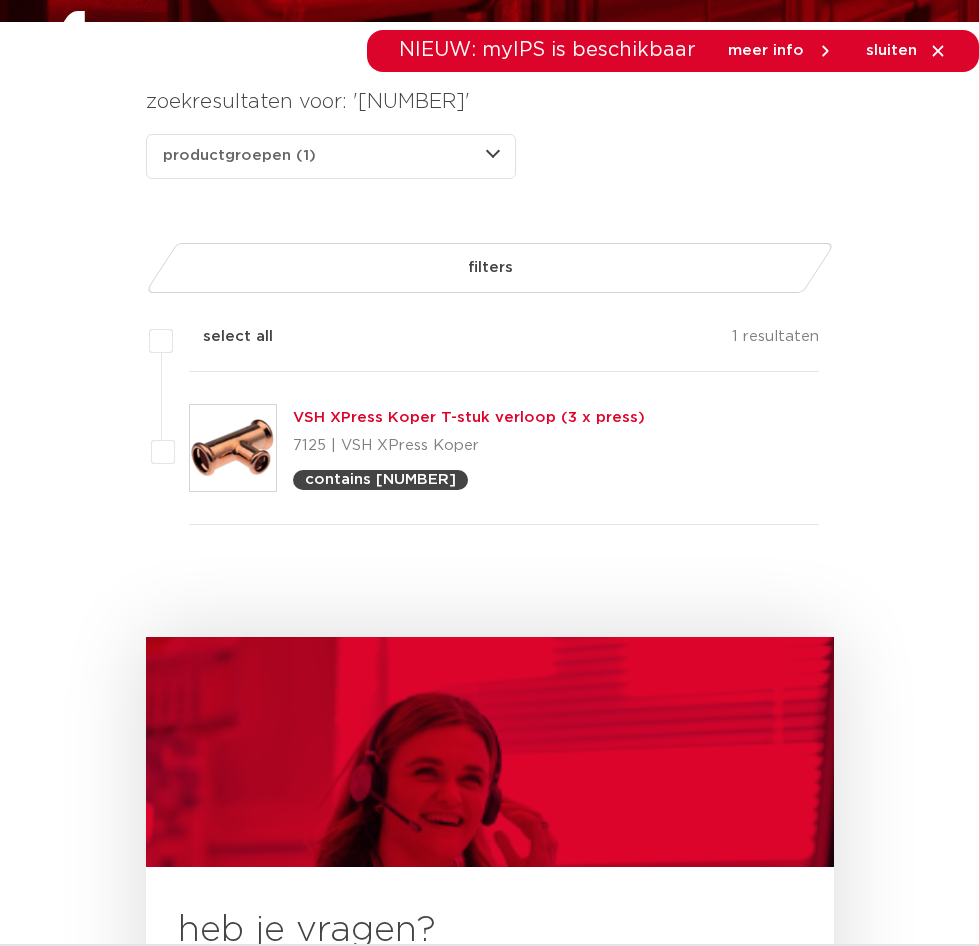 click on "4801973" at bounding box center (0, 0) 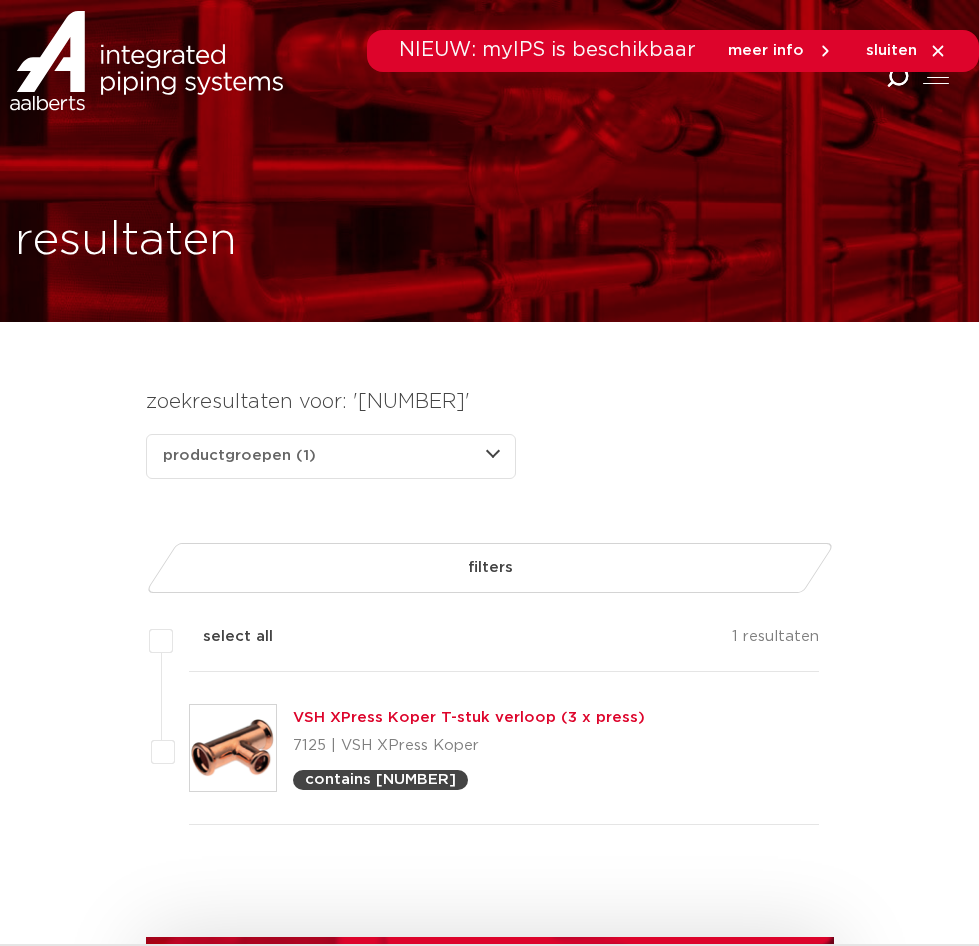 scroll, scrollTop: 300, scrollLeft: 0, axis: vertical 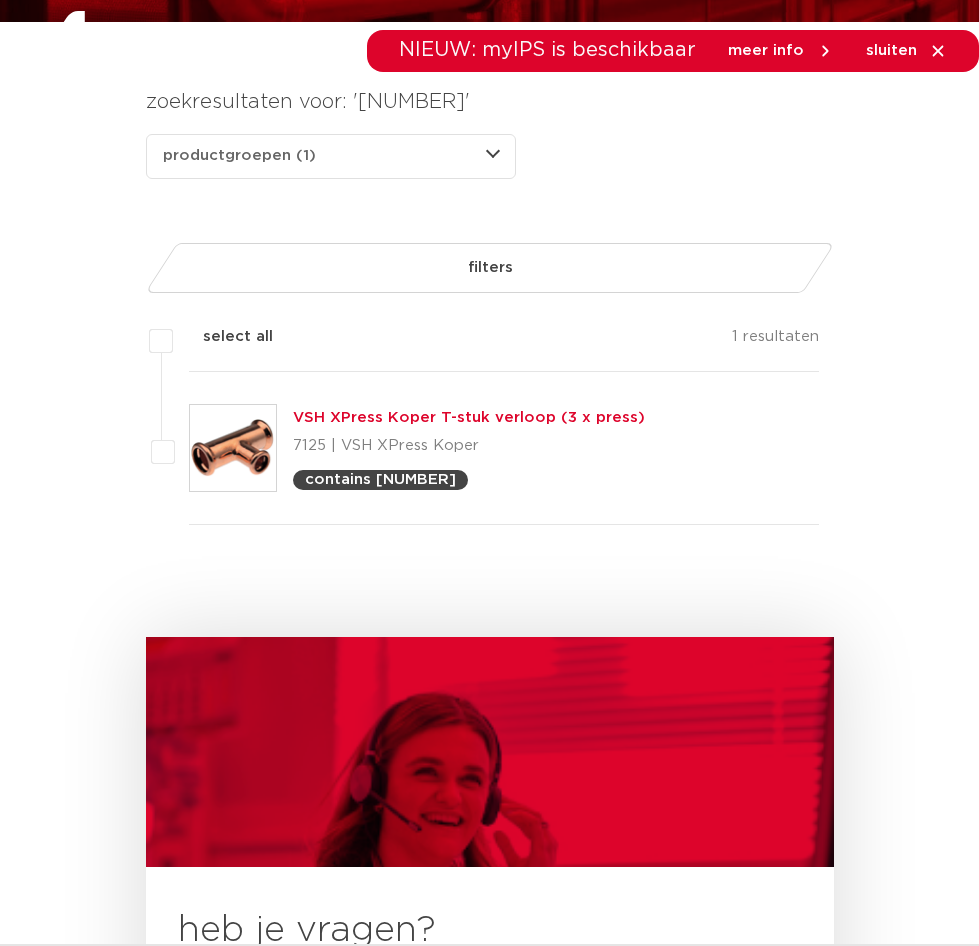 click on "zoek op naam of productnummer
[NUMBER]" at bounding box center [0, 0] 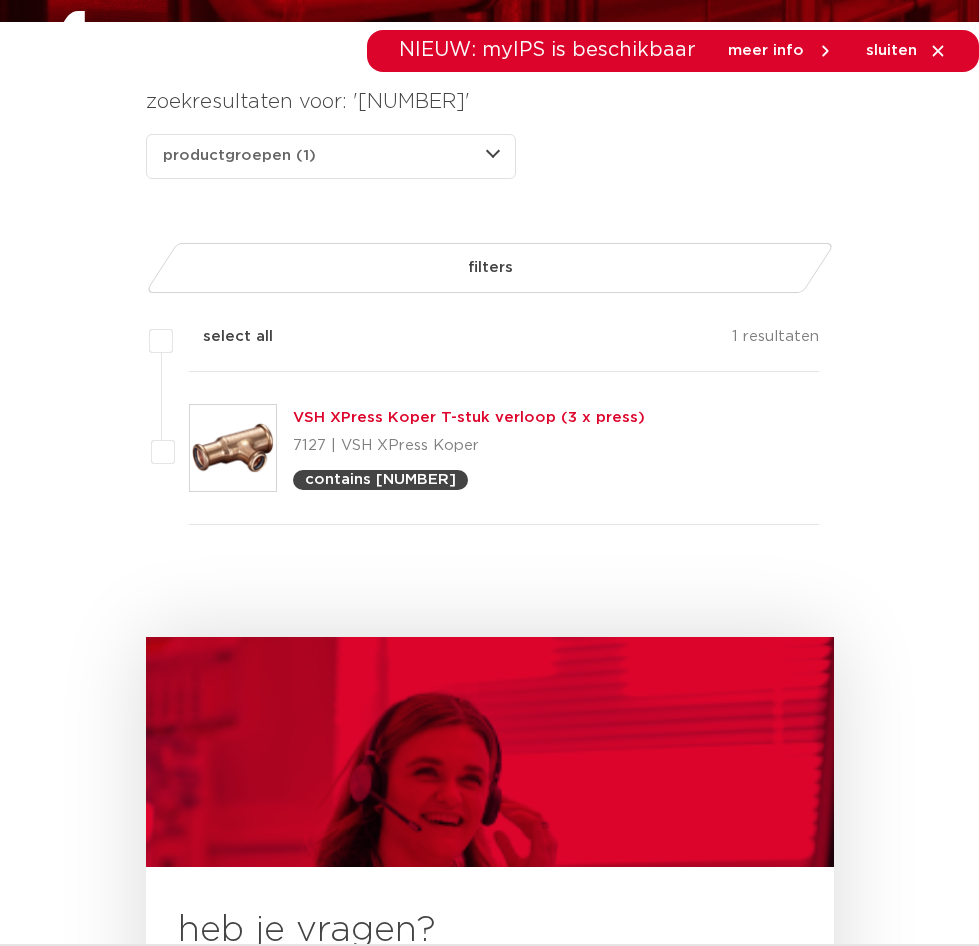 scroll, scrollTop: 0, scrollLeft: 0, axis: both 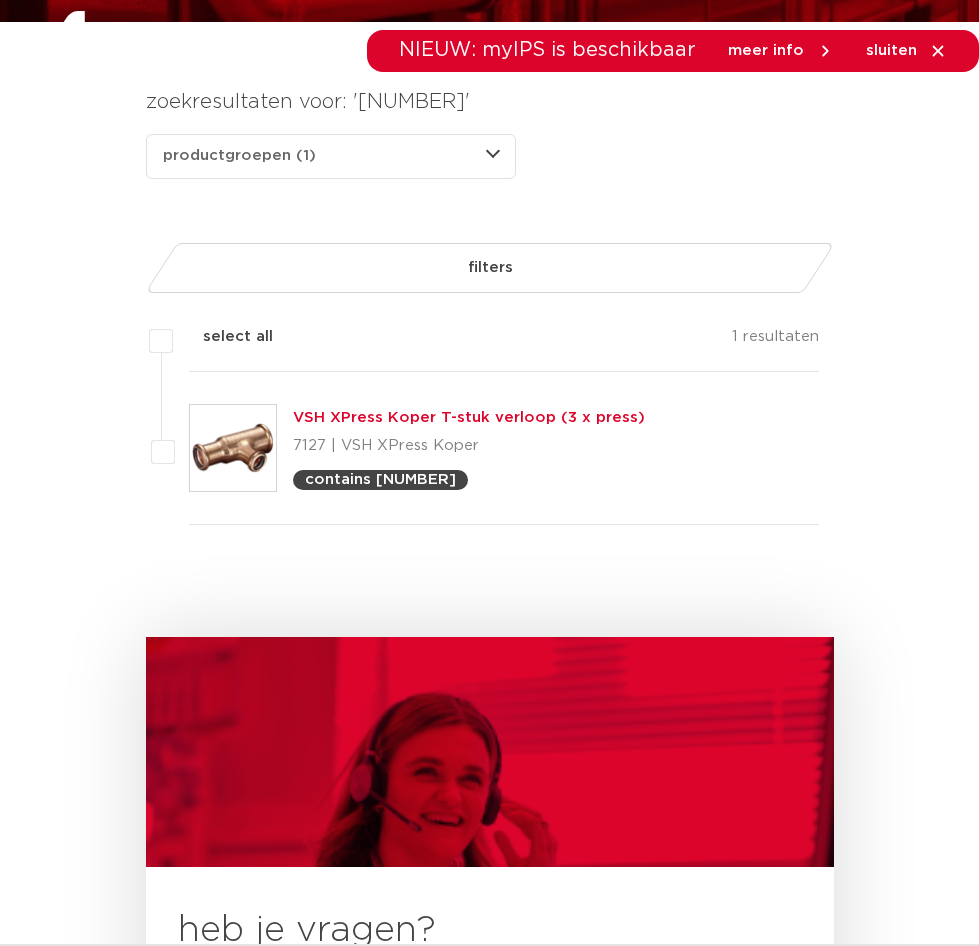 click on "4801711" at bounding box center [0, 0] 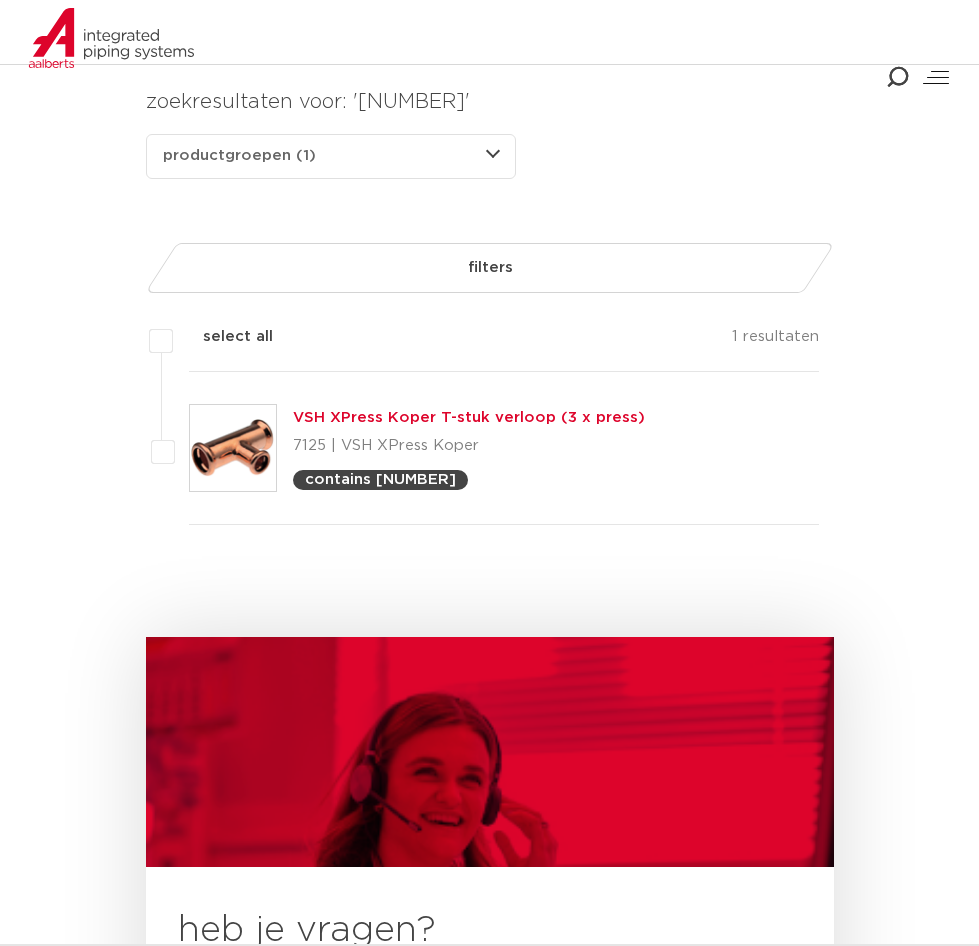 scroll, scrollTop: 300, scrollLeft: 0, axis: vertical 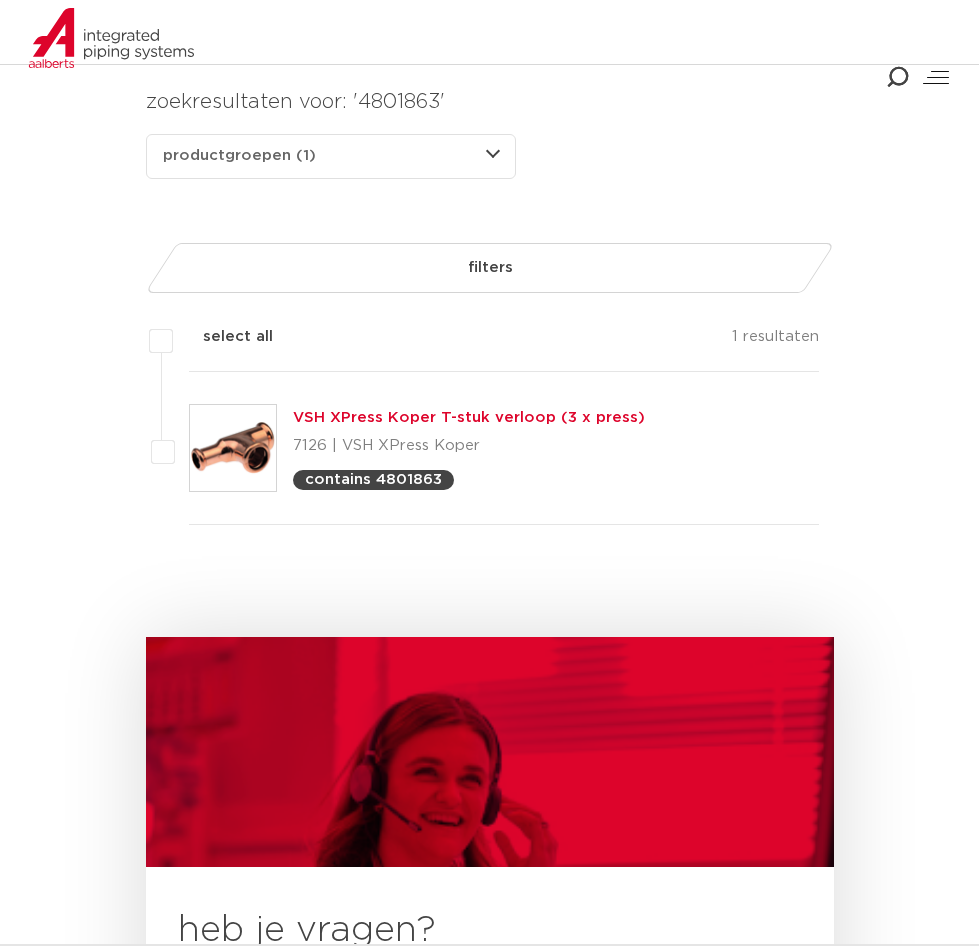 click on "zoek op naam of productnummer
4801863
alle categorieën
fittingen
afsluiters
buizen
gereedschappen
kranen" at bounding box center [0, 0] 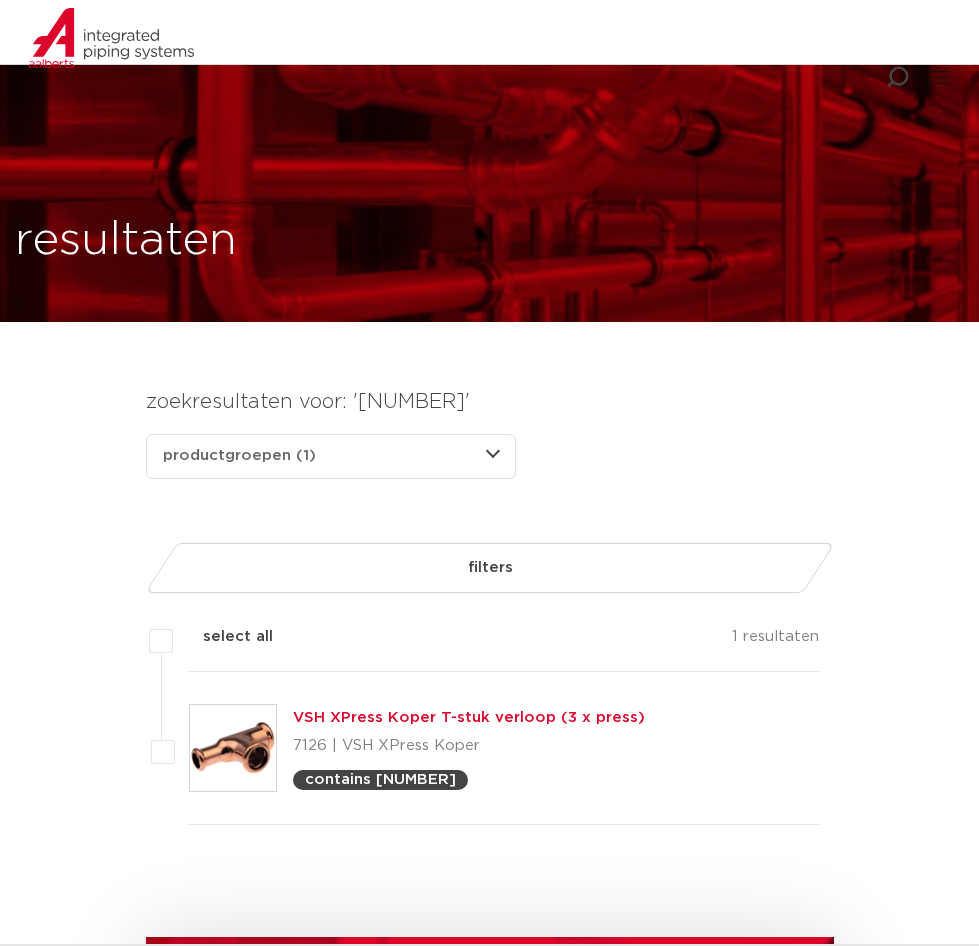 scroll, scrollTop: 300, scrollLeft: 0, axis: vertical 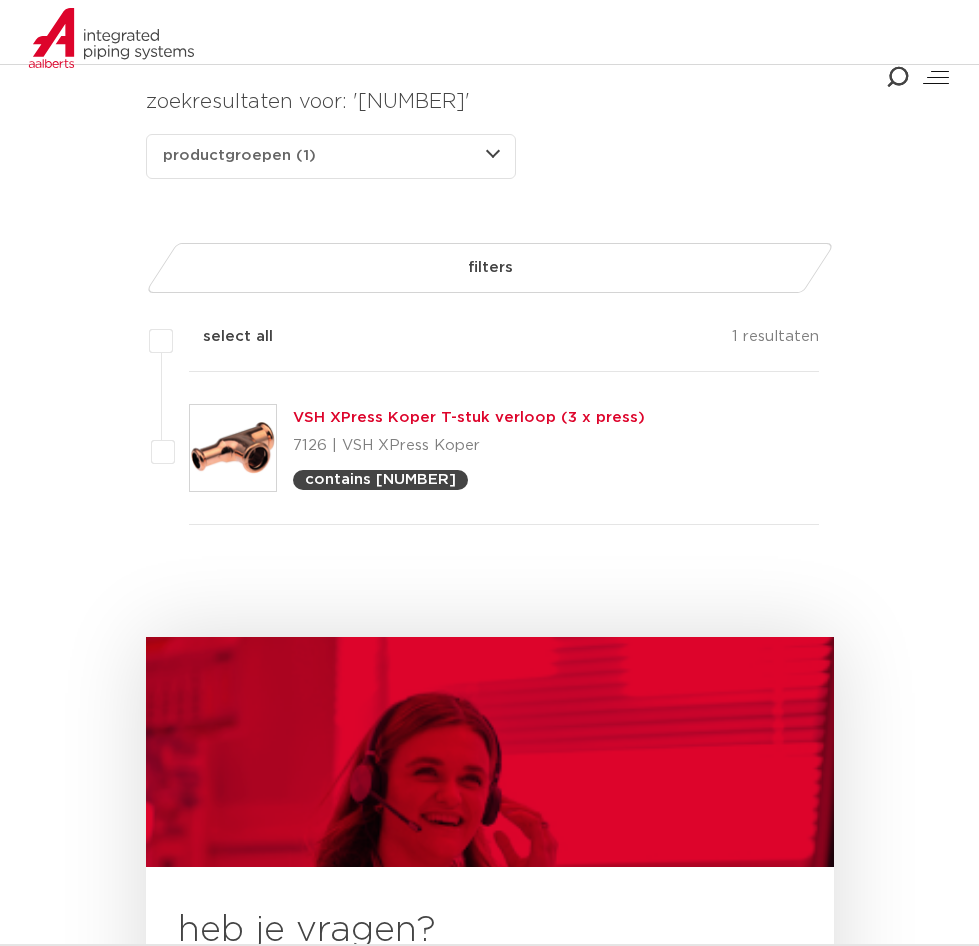 click on "4805405" at bounding box center [0, 0] 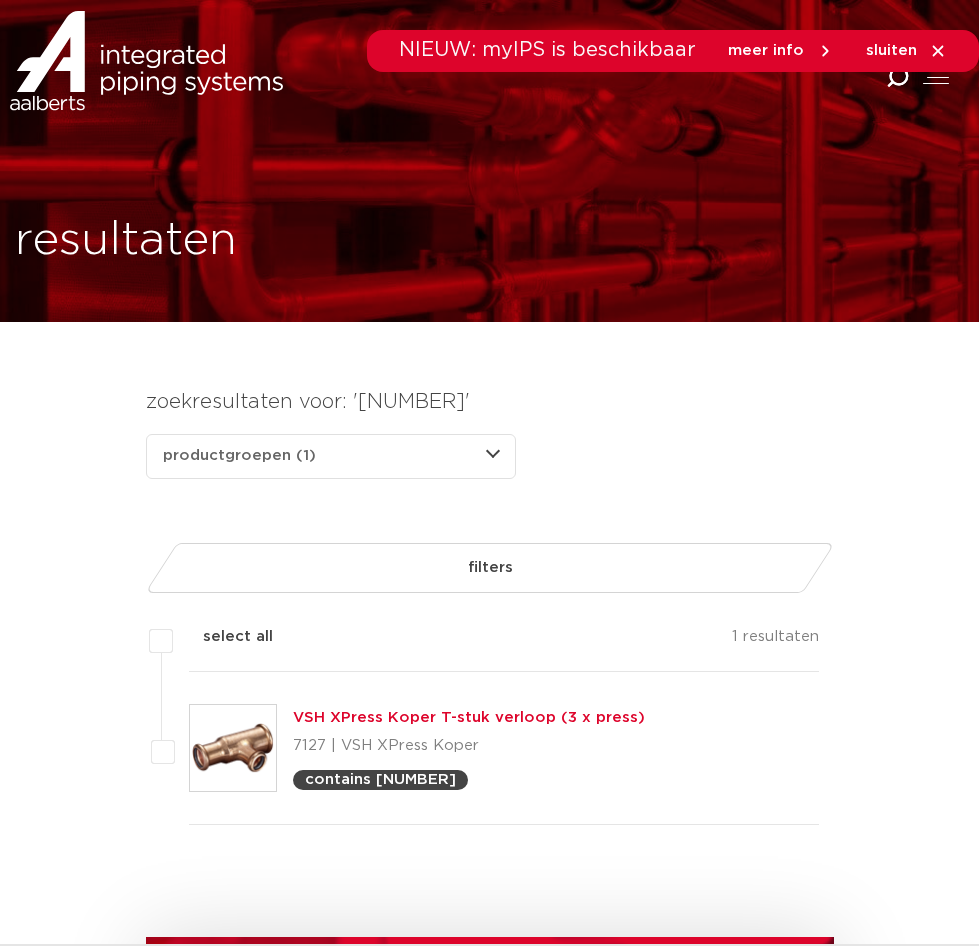 scroll, scrollTop: 300, scrollLeft: 0, axis: vertical 